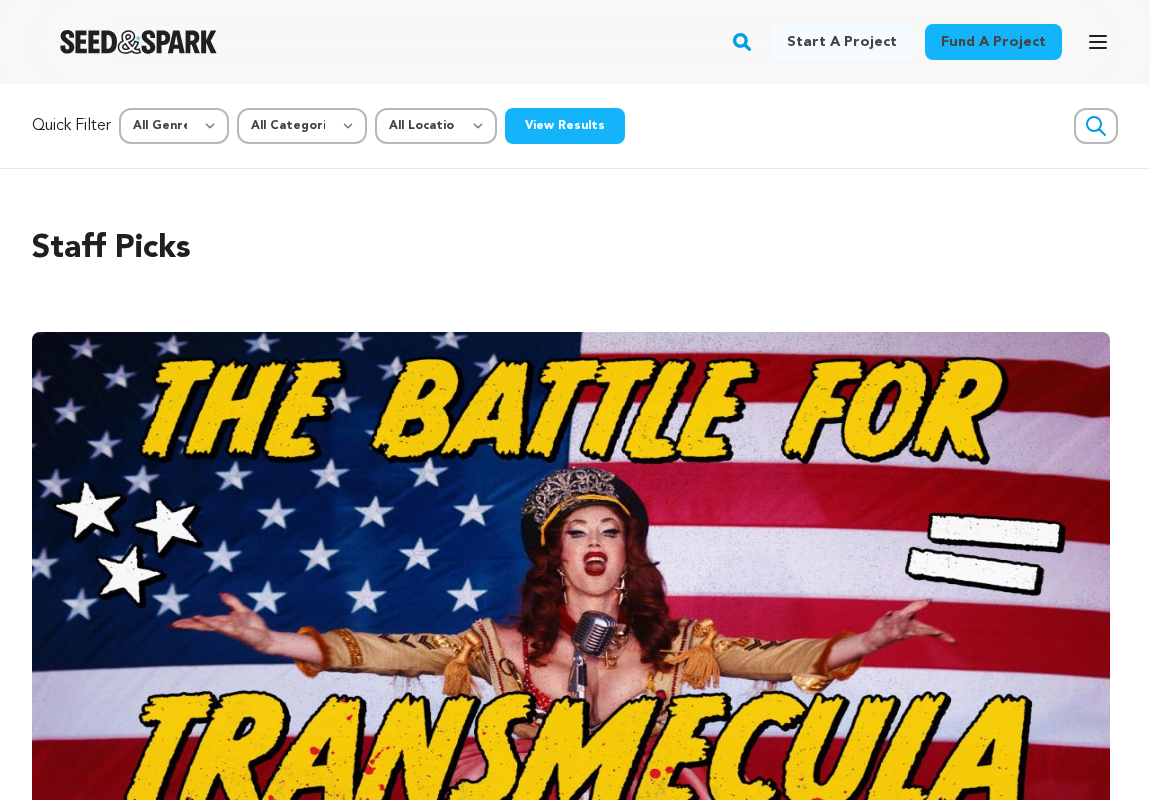 scroll, scrollTop: 0, scrollLeft: 0, axis: both 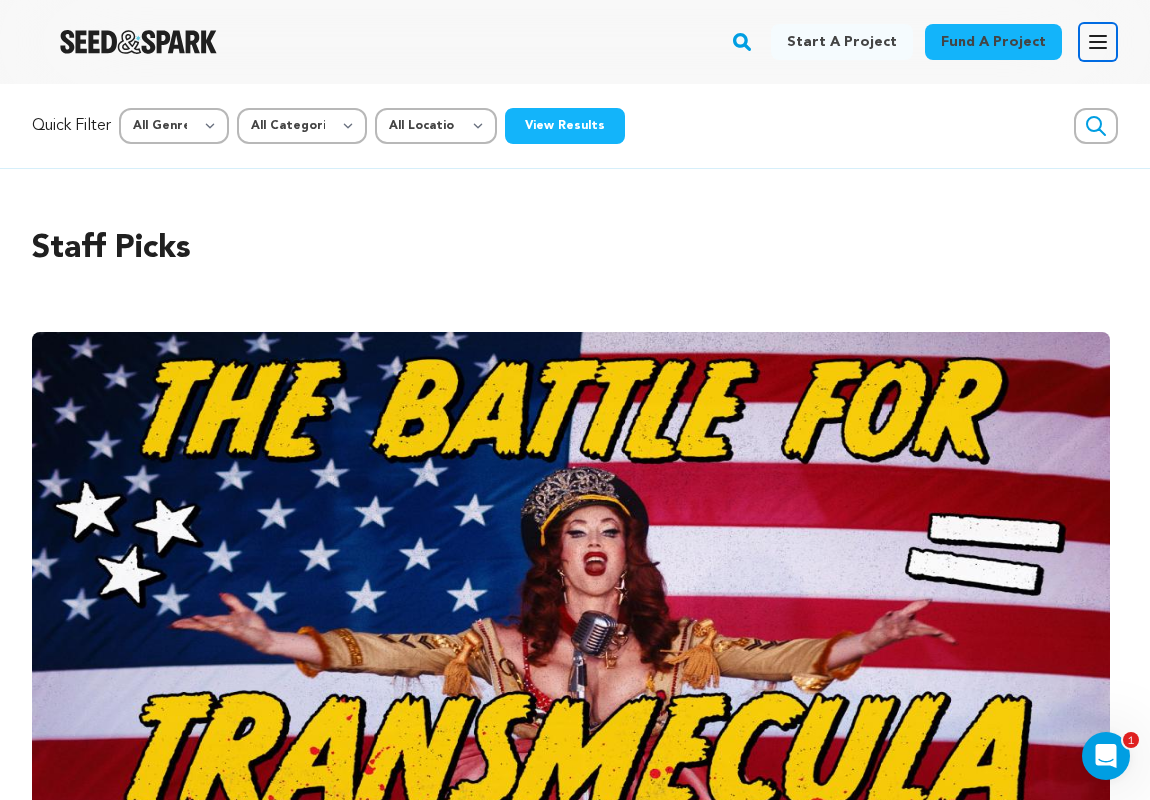 click 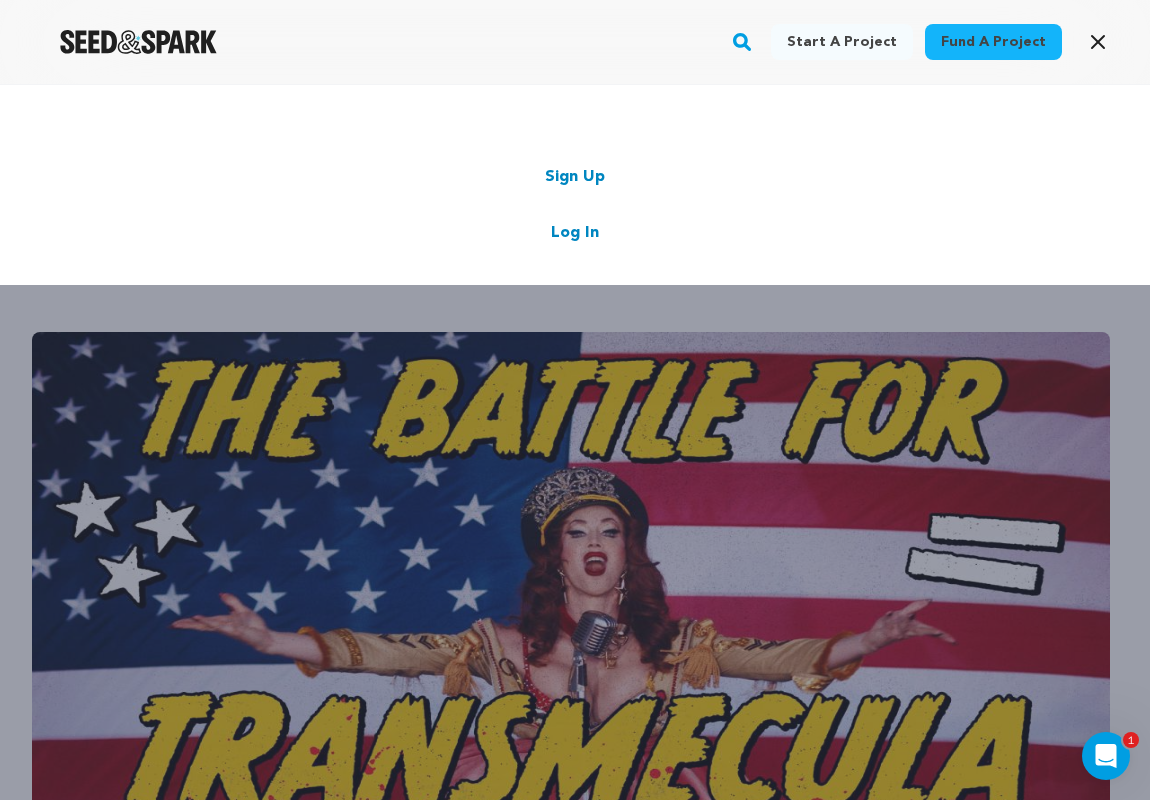 click on "Log In" at bounding box center (575, 233) 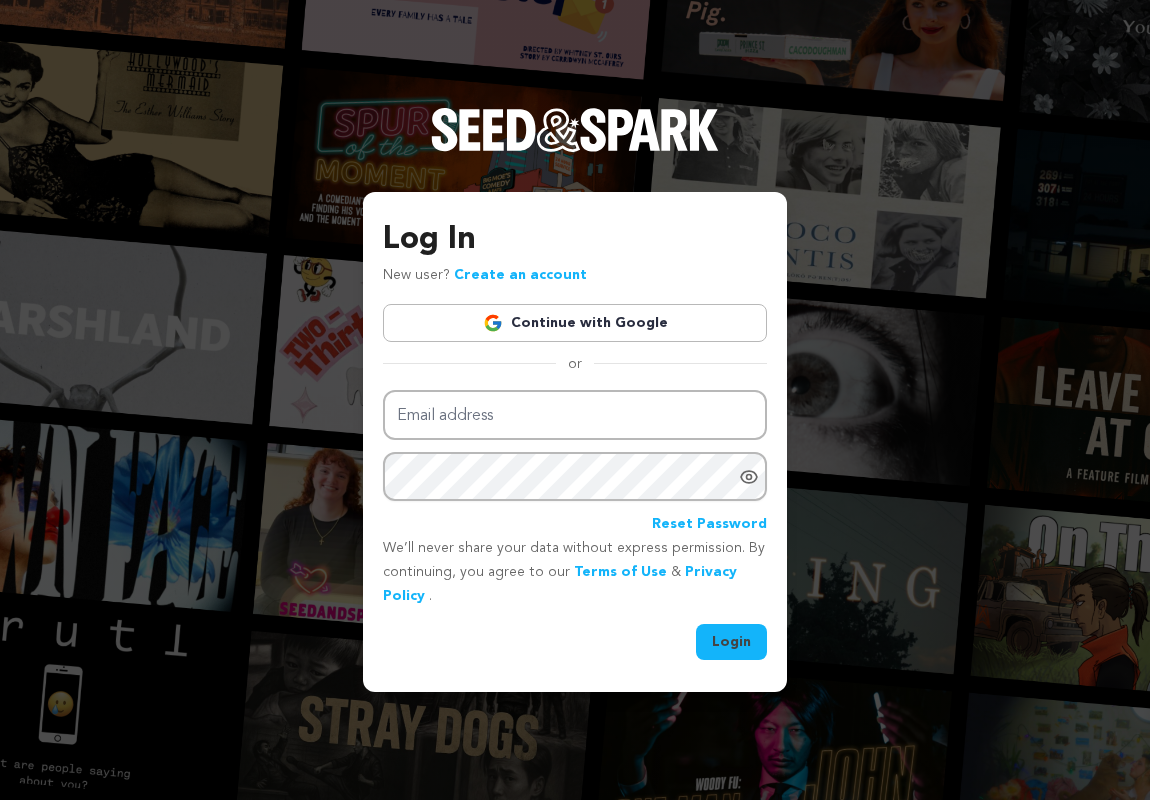 scroll, scrollTop: 0, scrollLeft: 0, axis: both 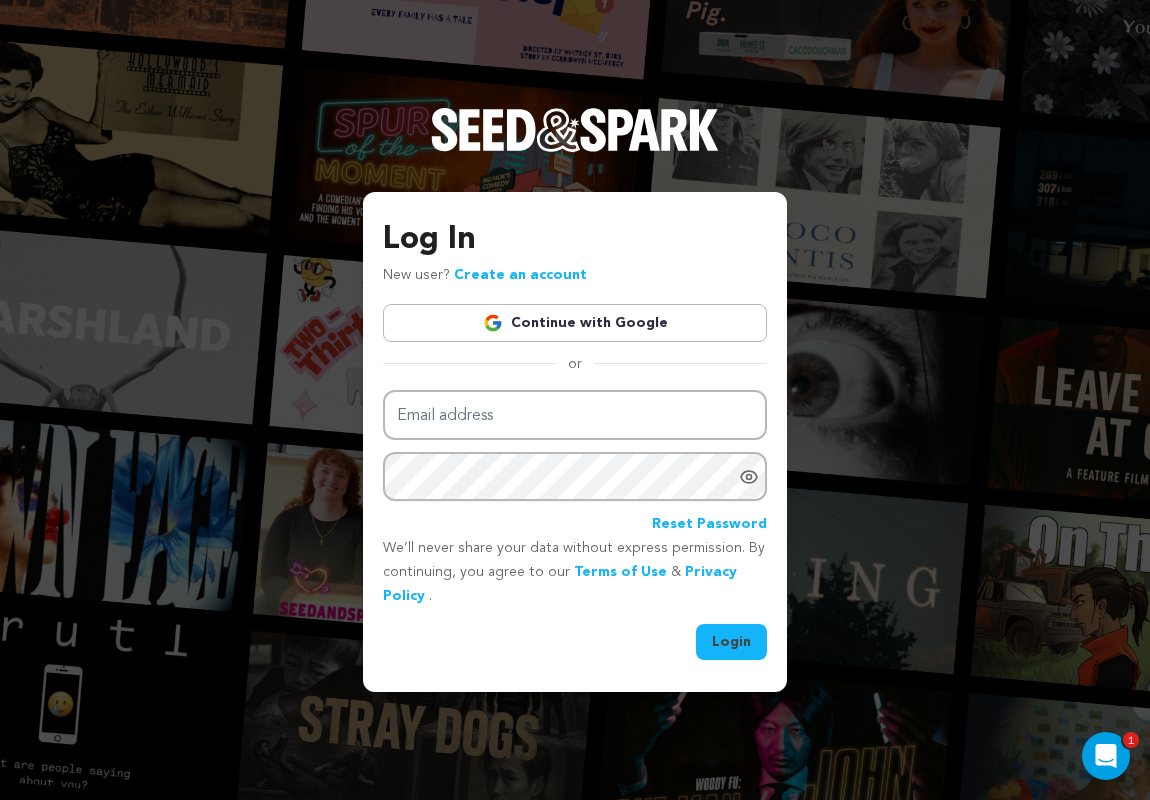 click on "Continue with Google" at bounding box center (575, 323) 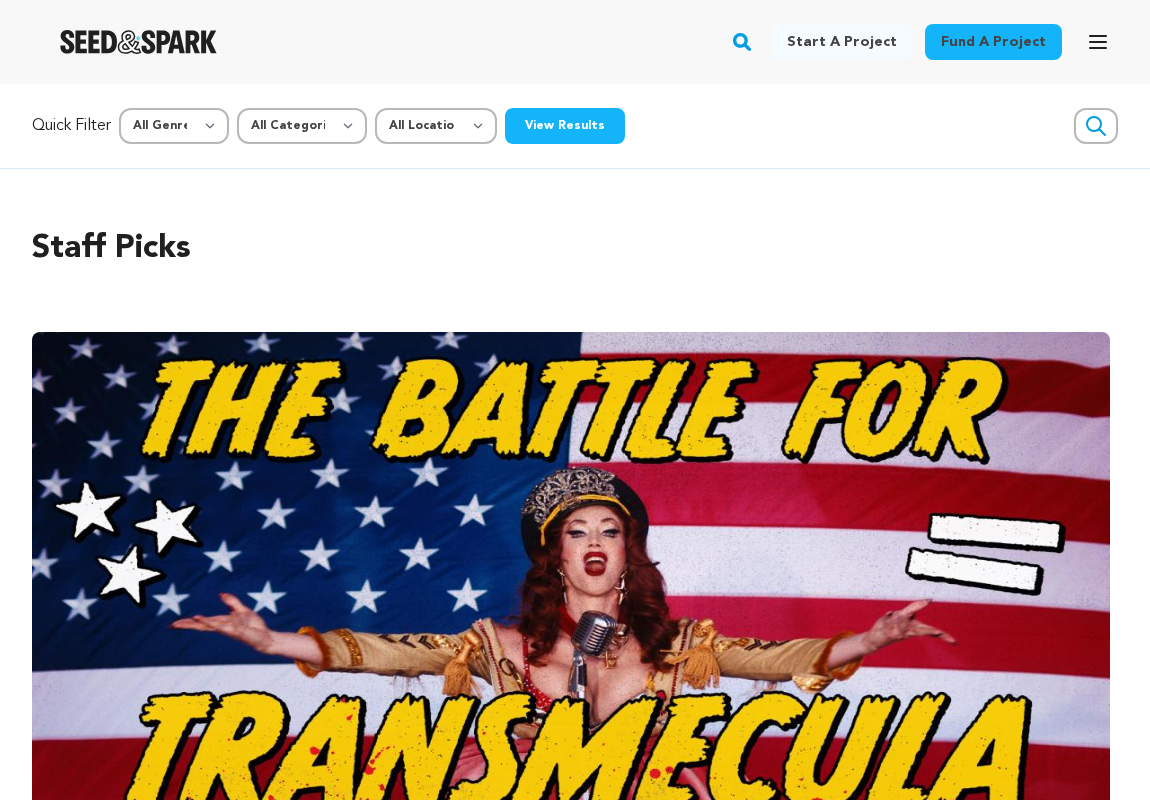 scroll, scrollTop: 0, scrollLeft: 0, axis: both 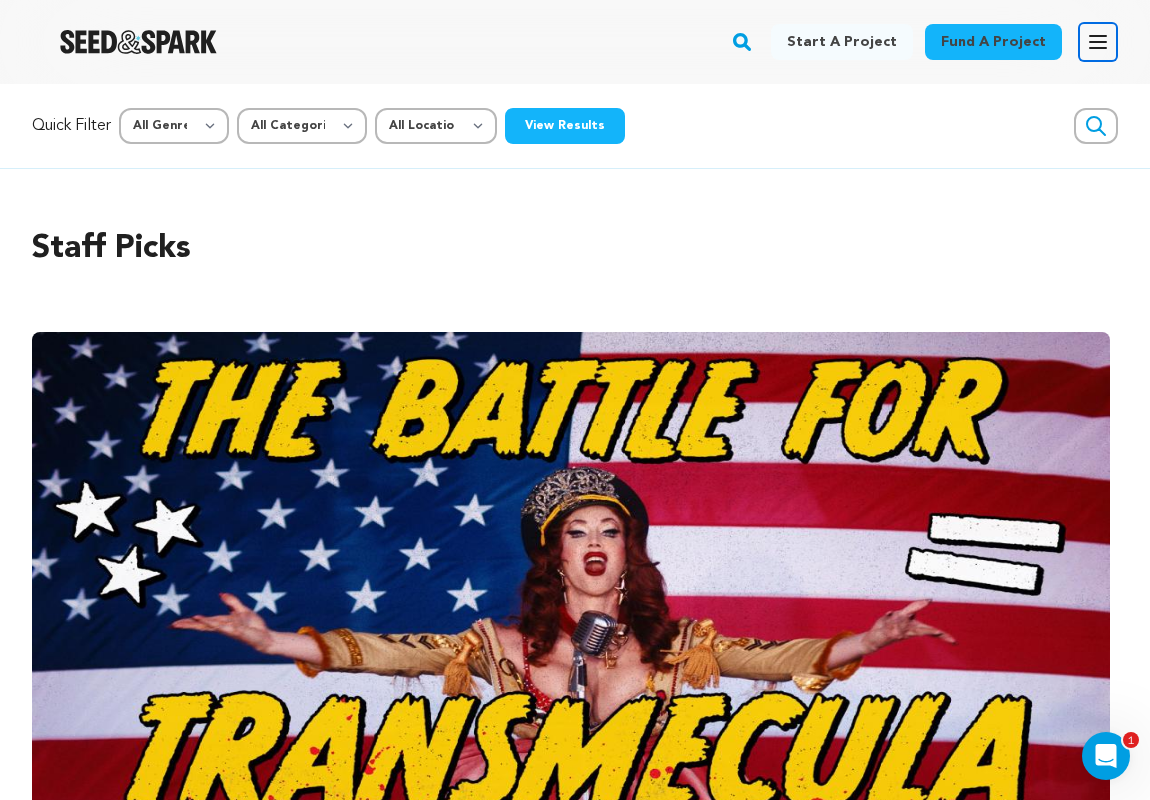 click 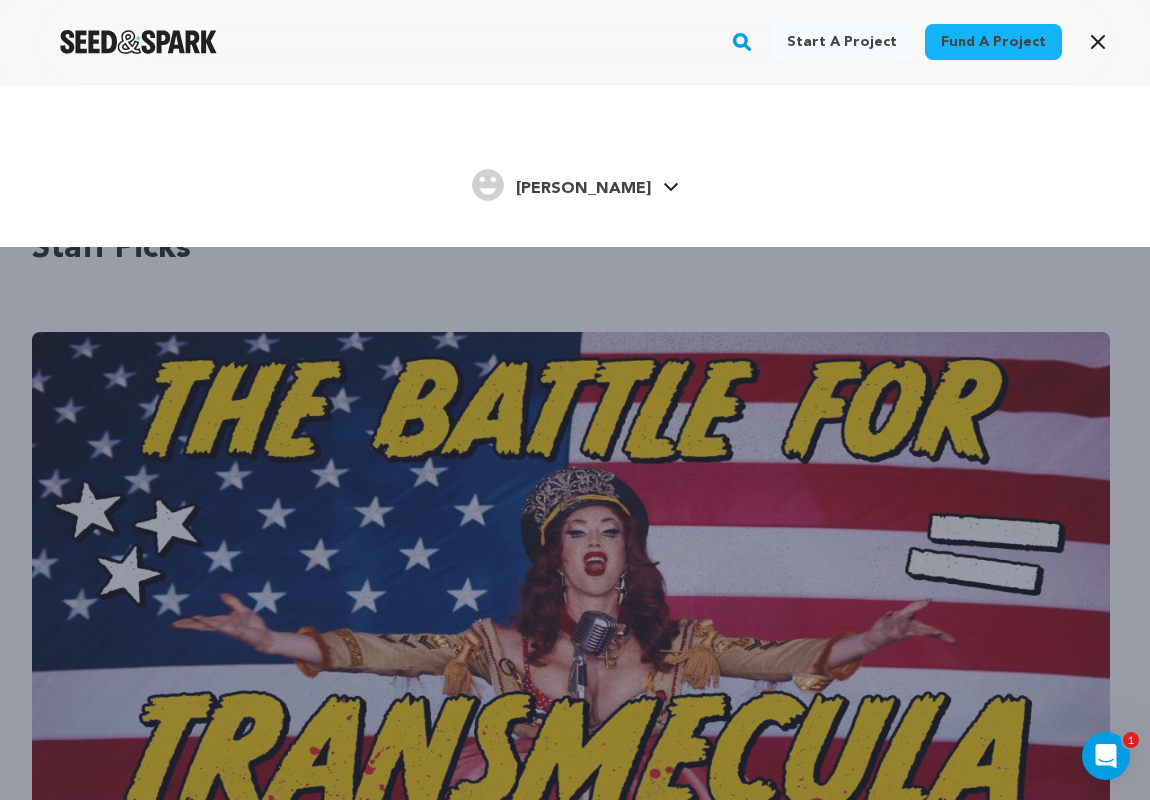 click 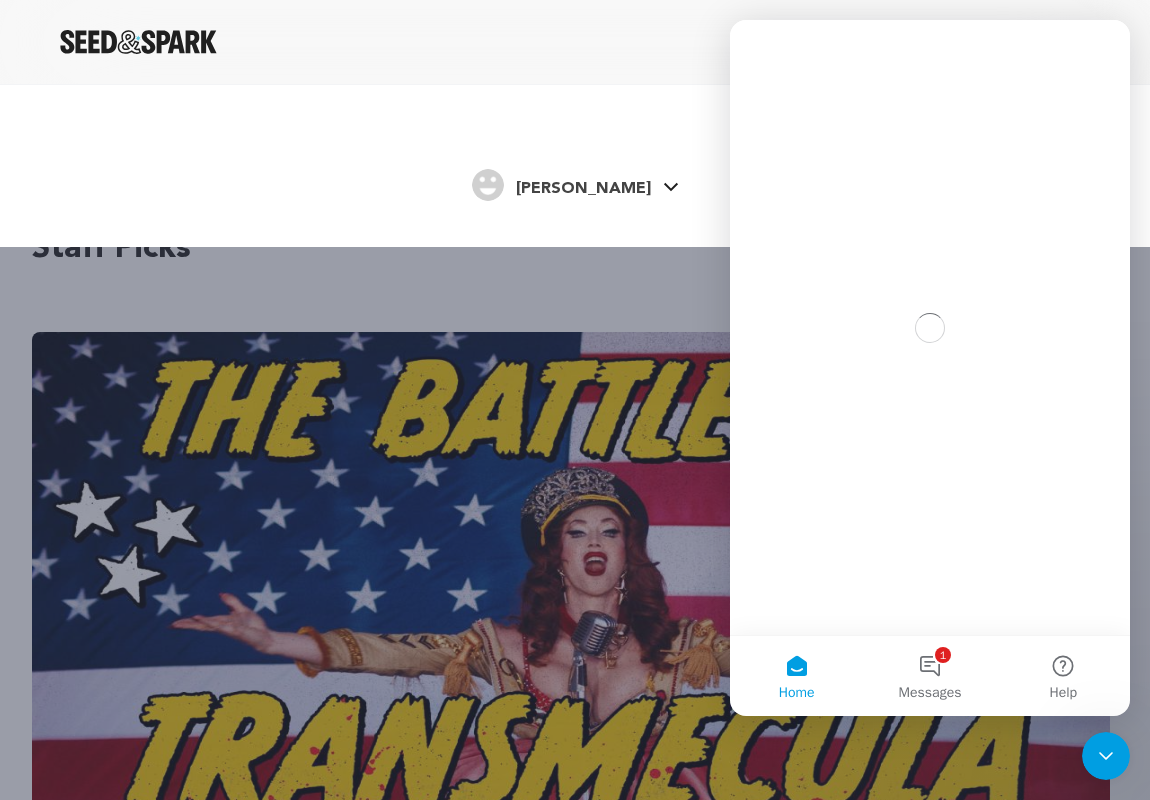 scroll, scrollTop: 0, scrollLeft: 0, axis: both 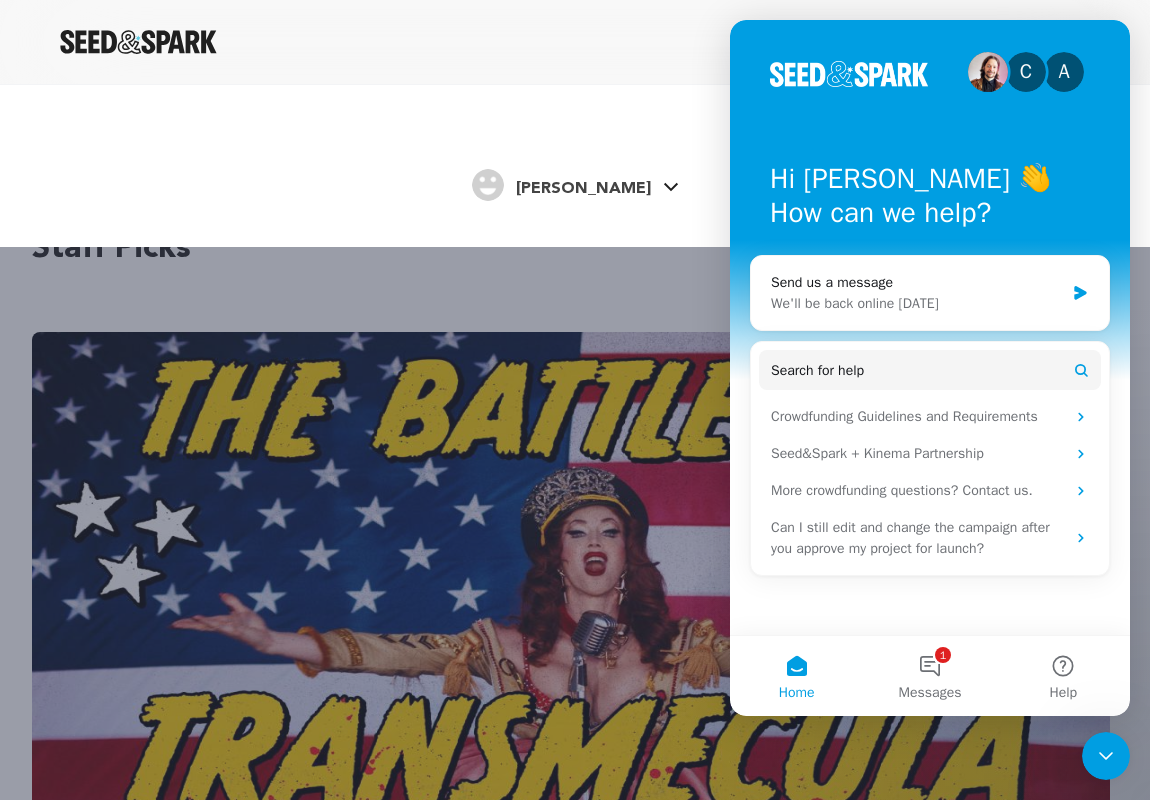 click on "Start a project
Fund a project
Broussard B." at bounding box center [575, 166] 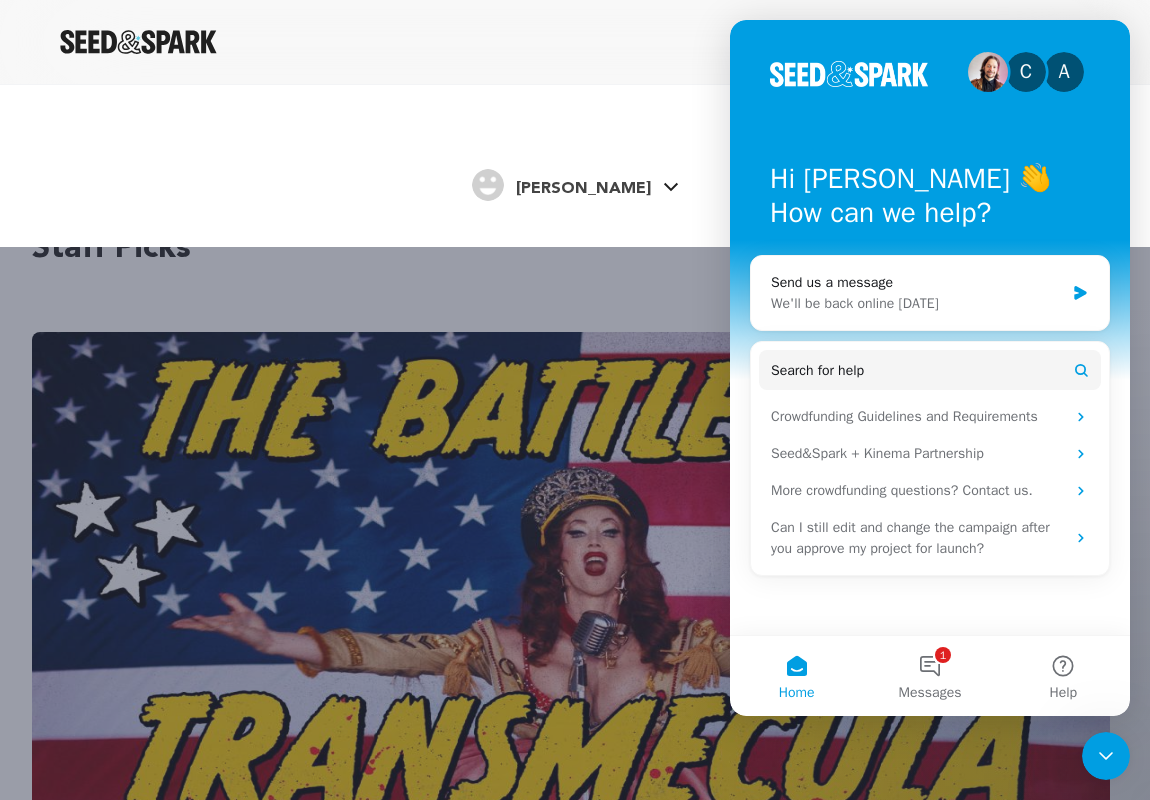 click at bounding box center [990, 8] 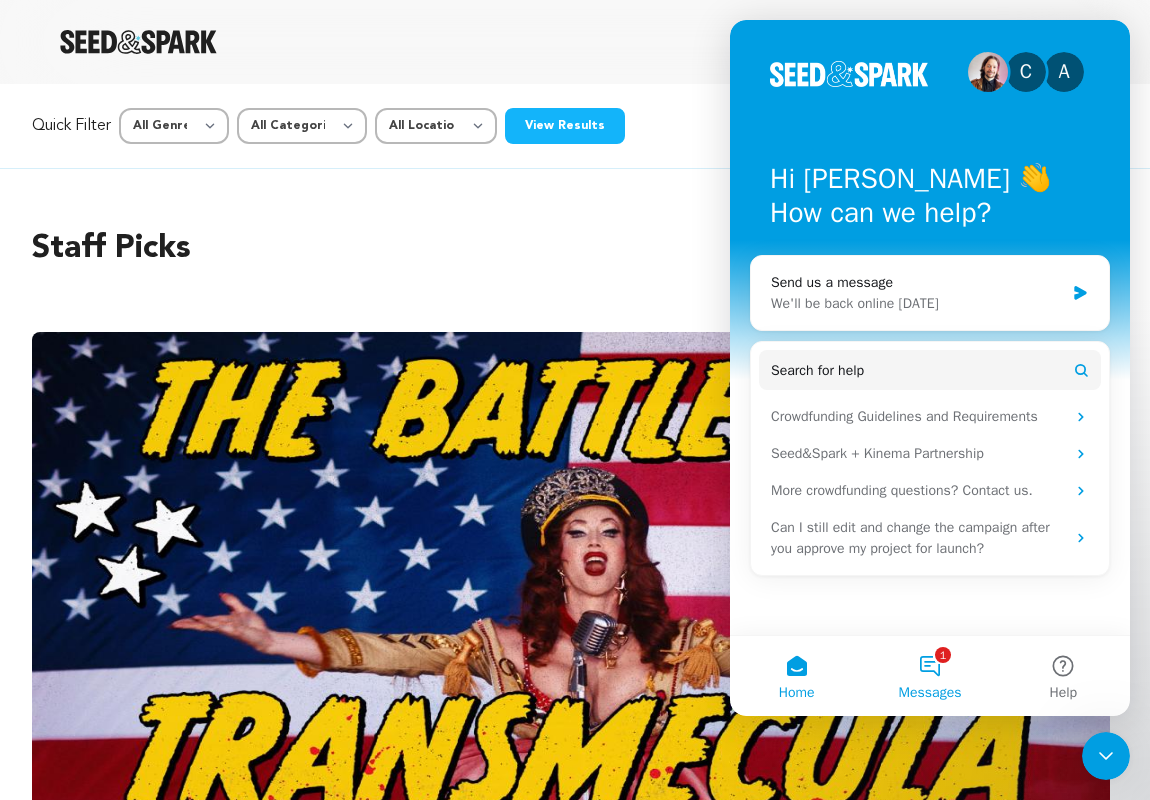 click on "1 Messages" at bounding box center (929, 676) 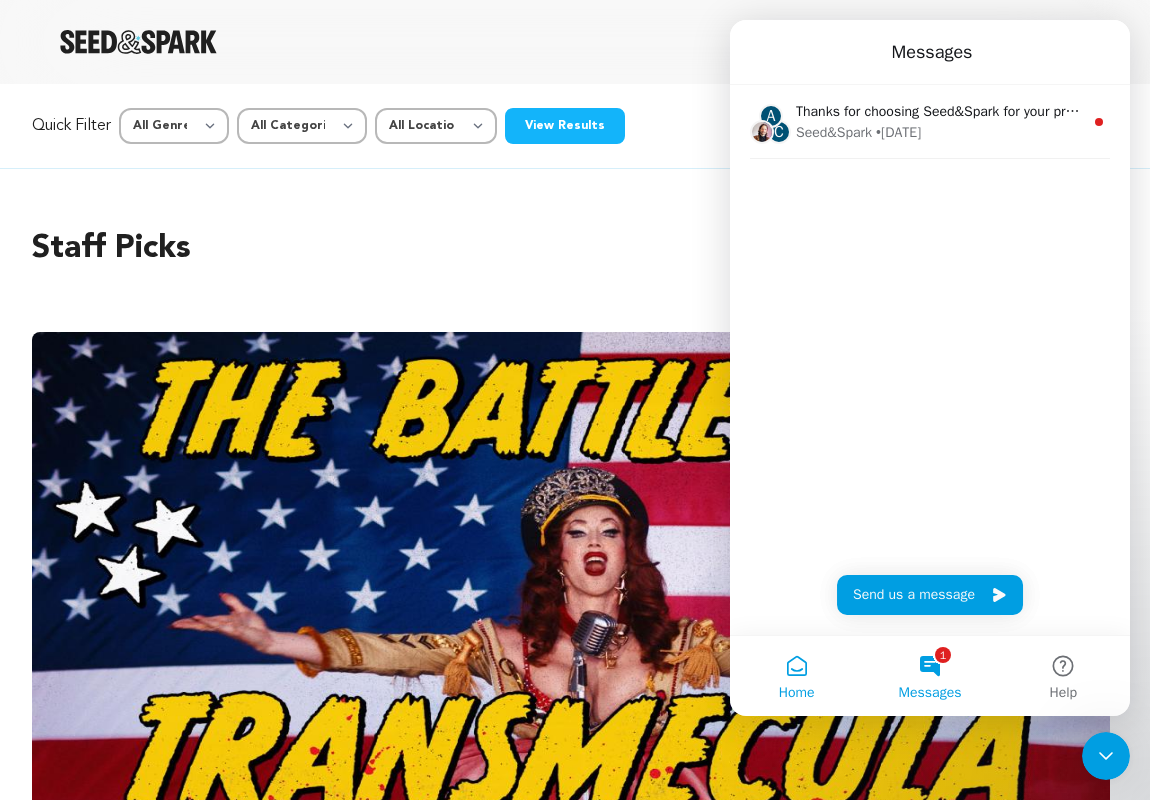 click on "Home" at bounding box center (796, 676) 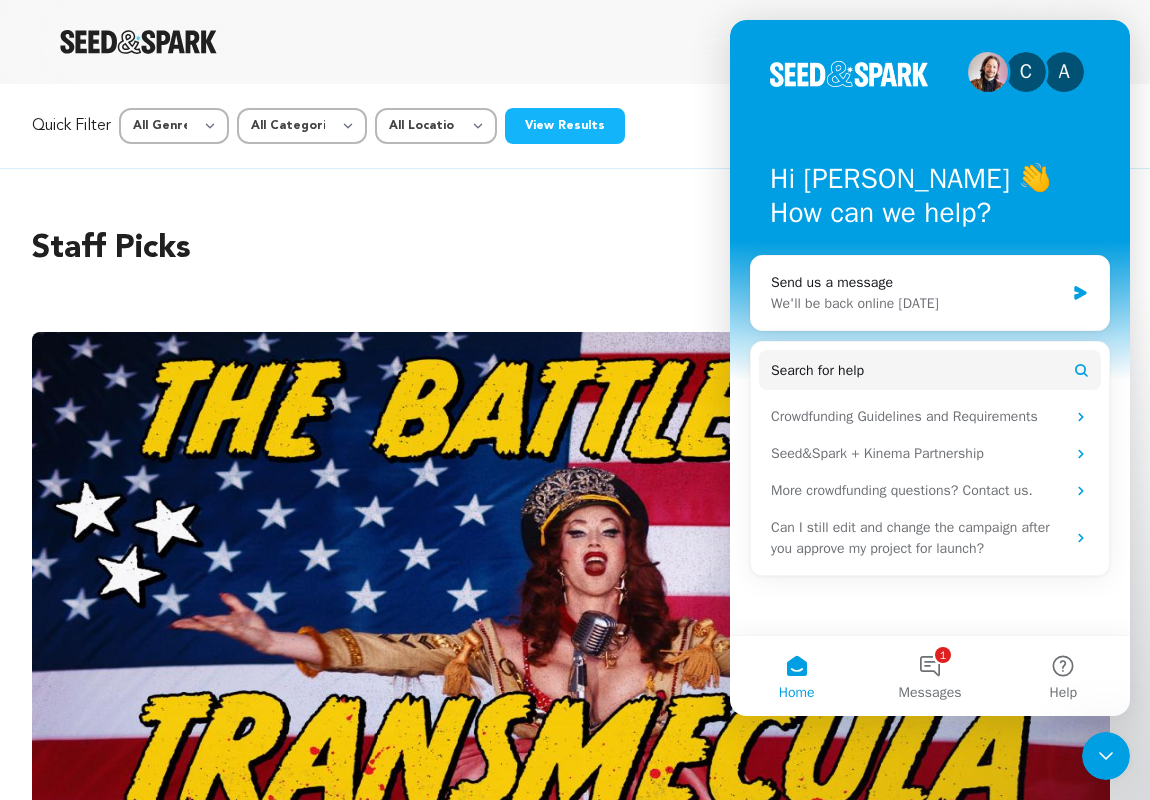 click at bounding box center (1106, 756) 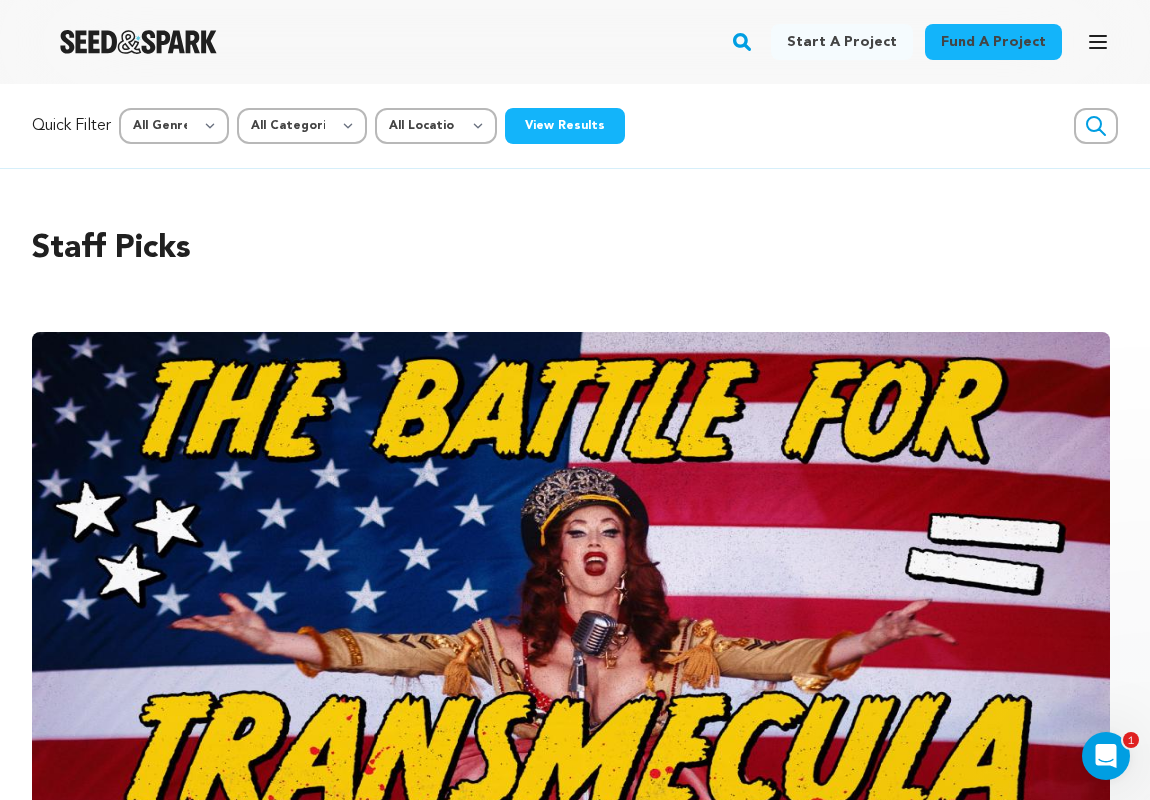 scroll, scrollTop: 0, scrollLeft: 0, axis: both 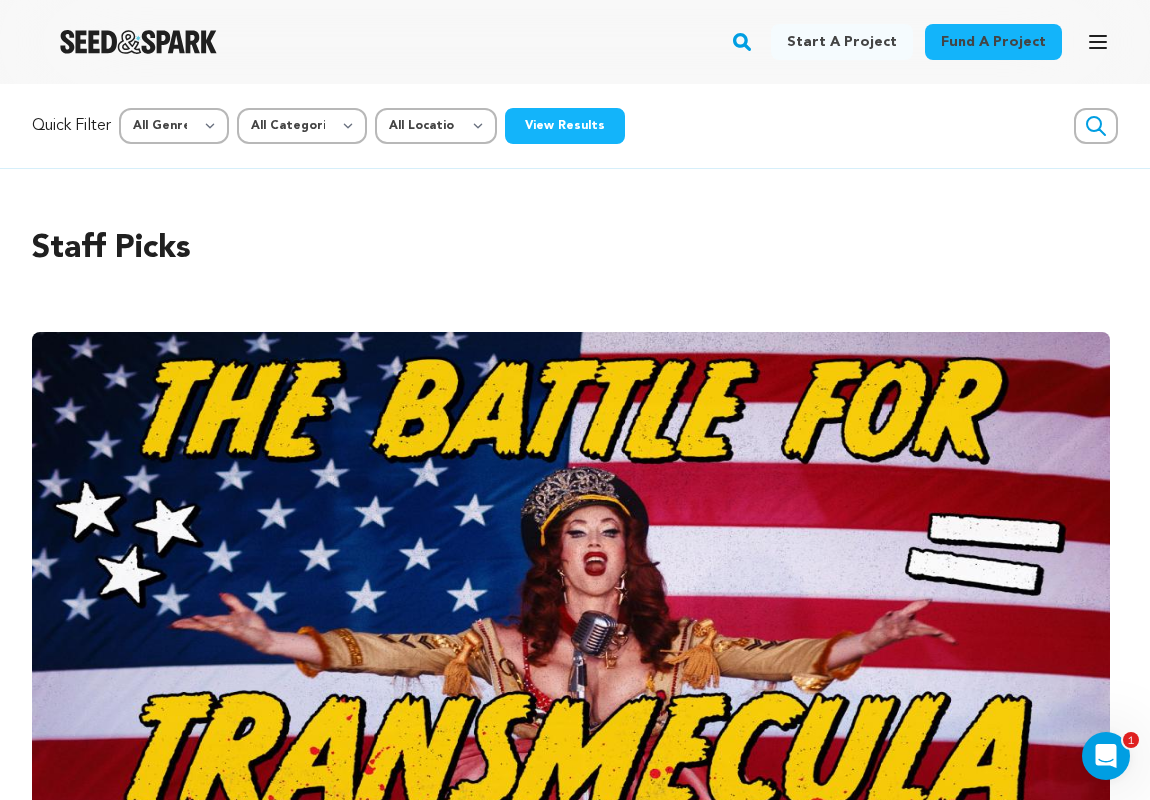 click 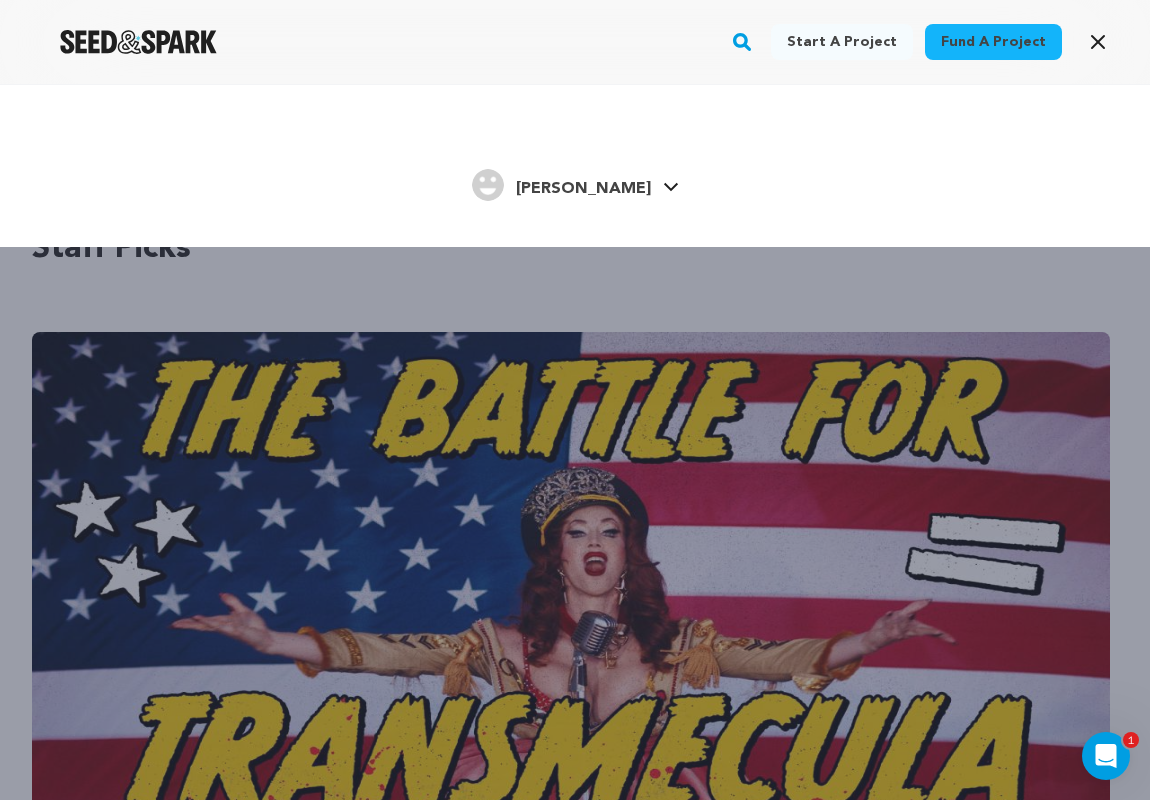 click on "Broussard B.
Broussard B." at bounding box center (575, 183) 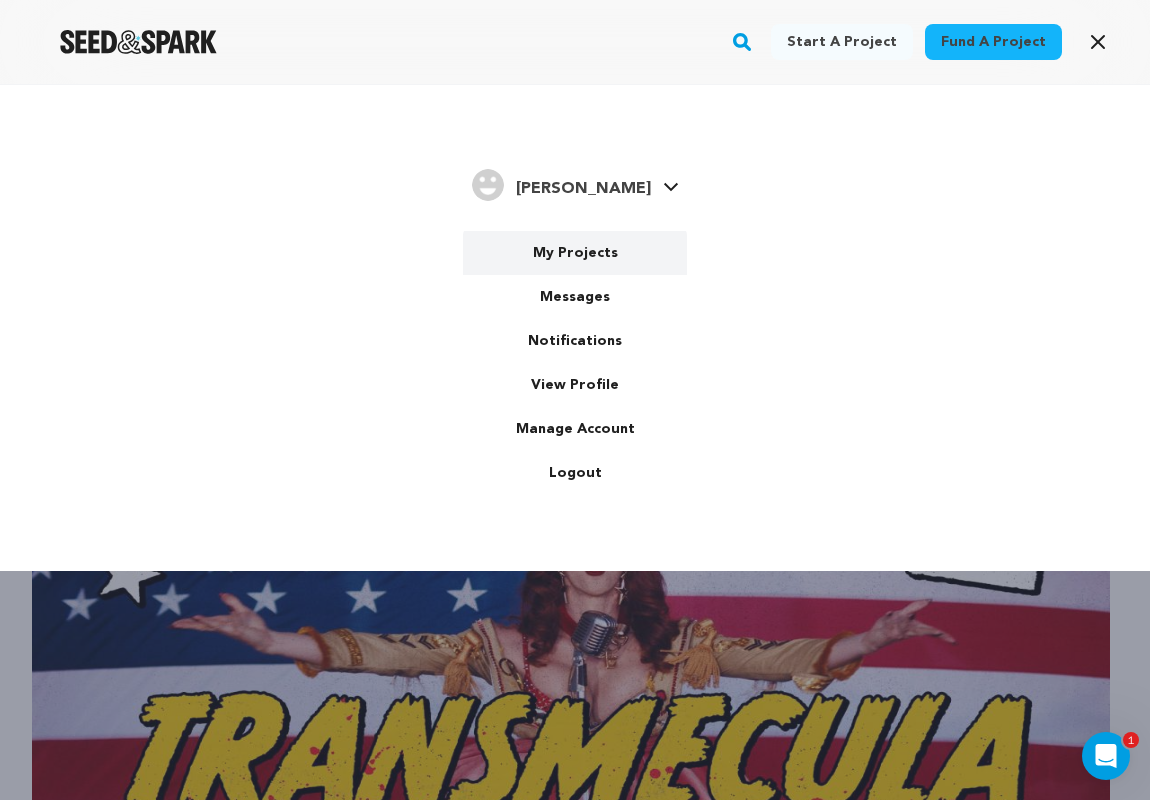 click on "My Projects" at bounding box center [575, 253] 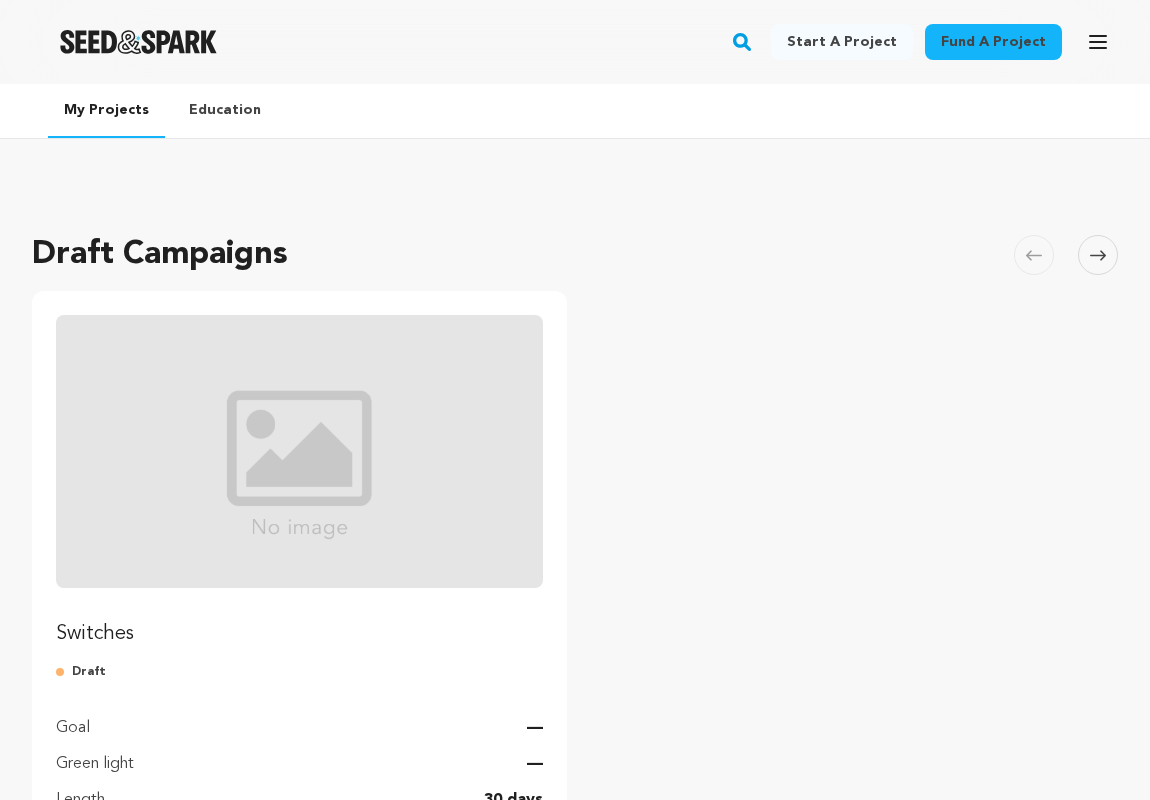 scroll, scrollTop: 0, scrollLeft: 0, axis: both 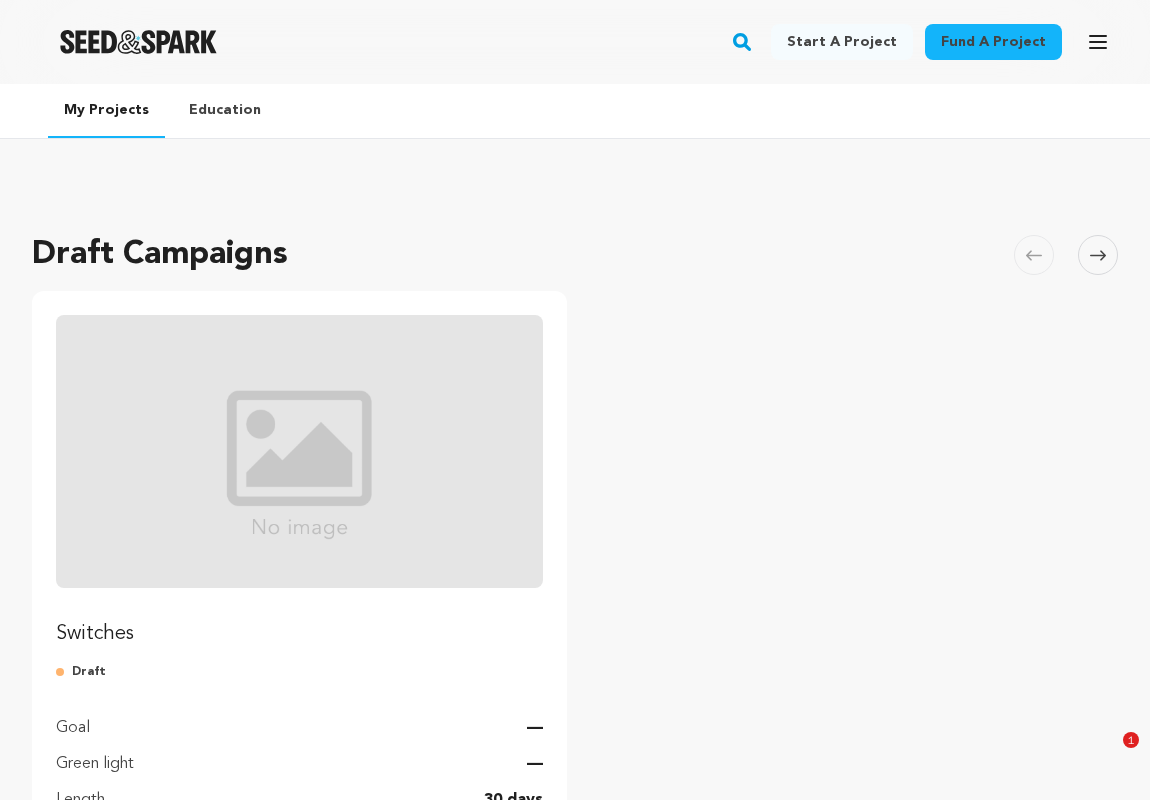click at bounding box center [299, 451] 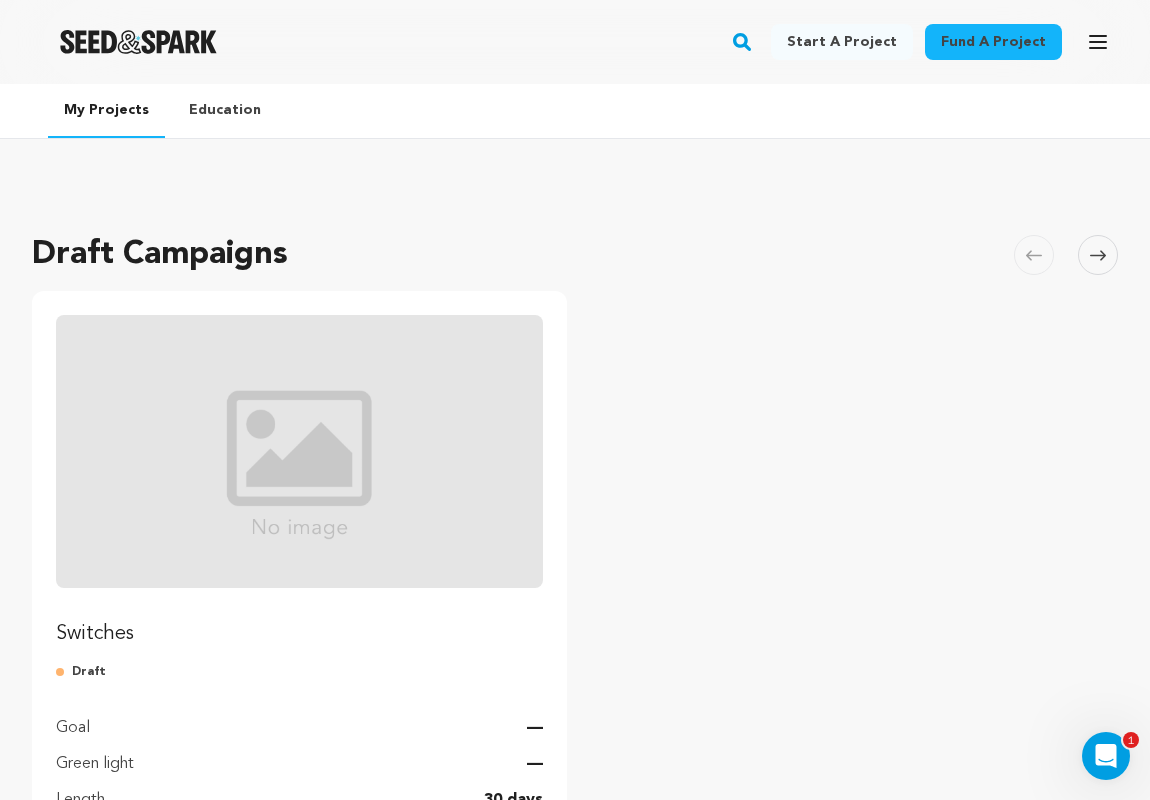scroll, scrollTop: 0, scrollLeft: 0, axis: both 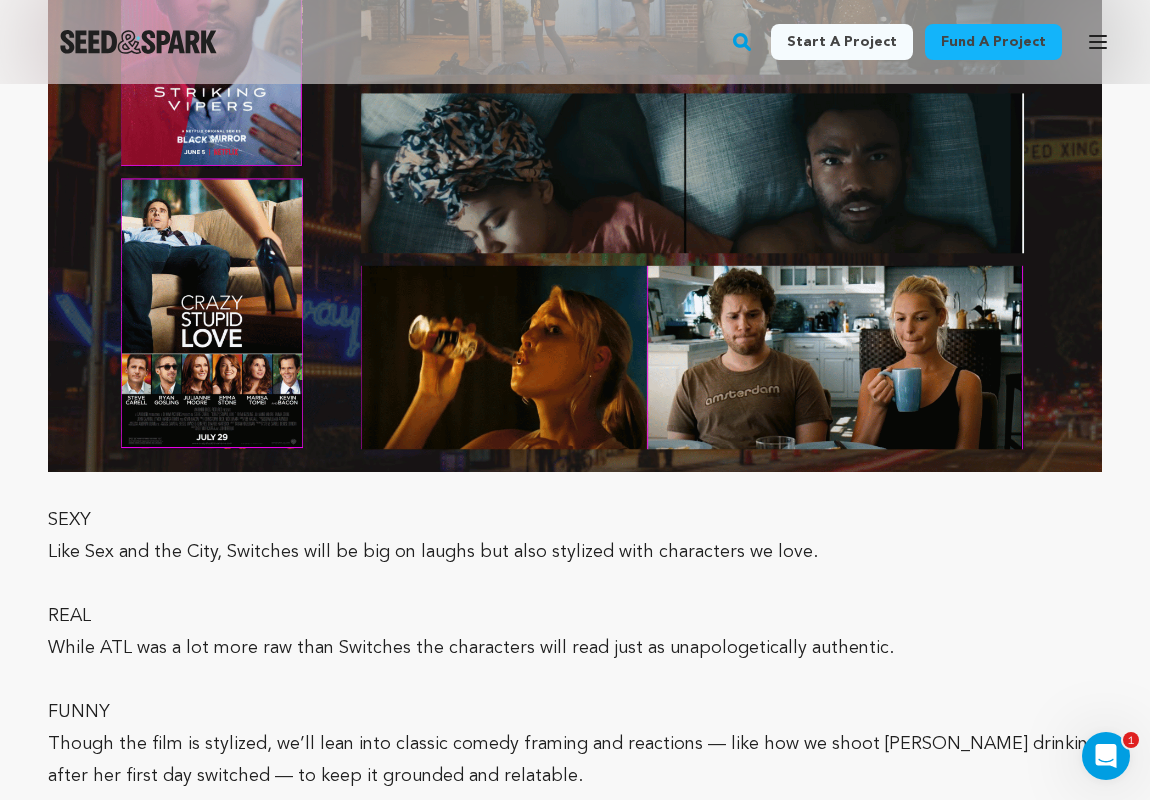 click on "Fund a project
Project details
Switches
Los Angeles, California |                                 Film Short
Sci-Fi,
Romantic Comedy" at bounding box center [575, -689] 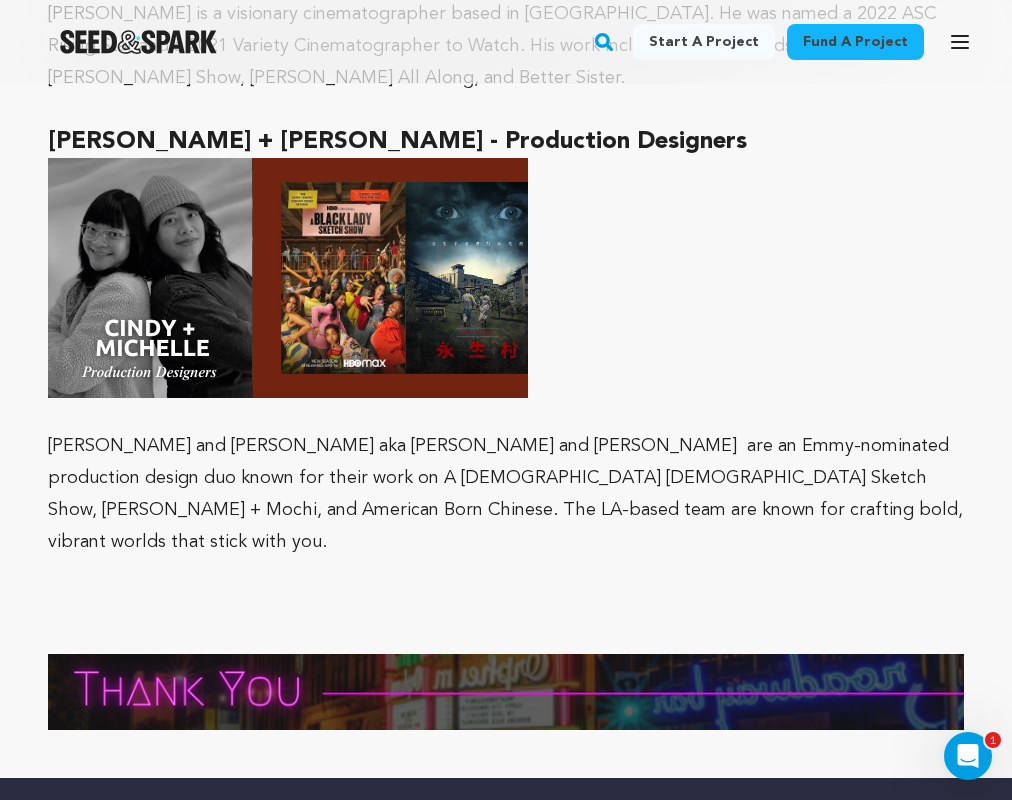 scroll, scrollTop: 10452, scrollLeft: 0, axis: vertical 